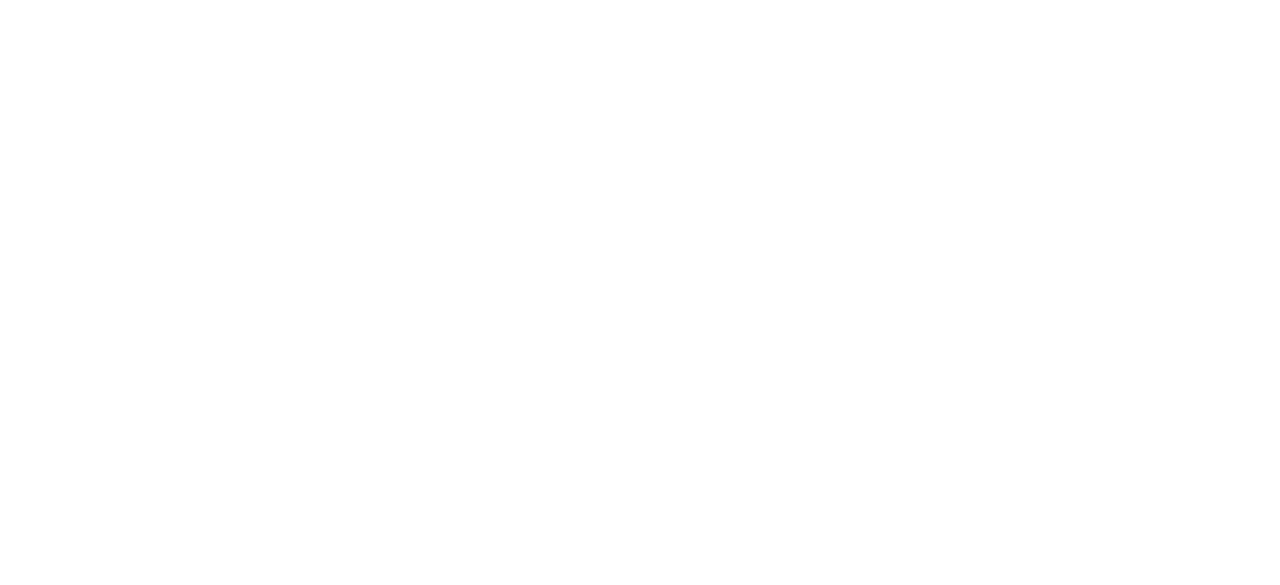 scroll, scrollTop: 0, scrollLeft: 0, axis: both 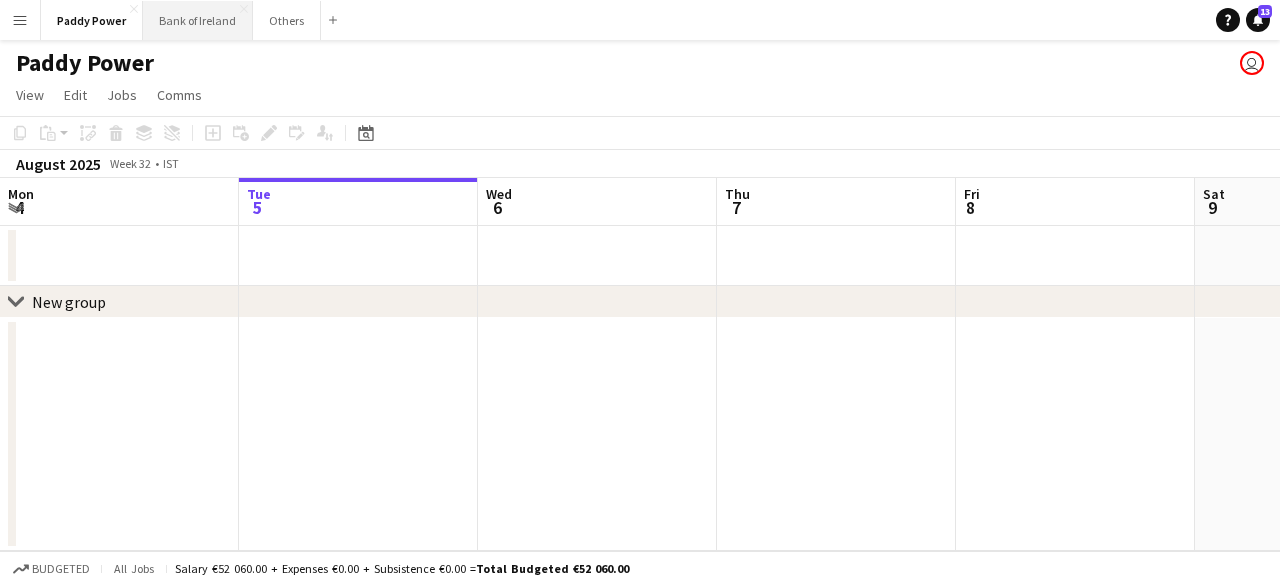click on "Bank of Ireland
Close" at bounding box center [198, 20] 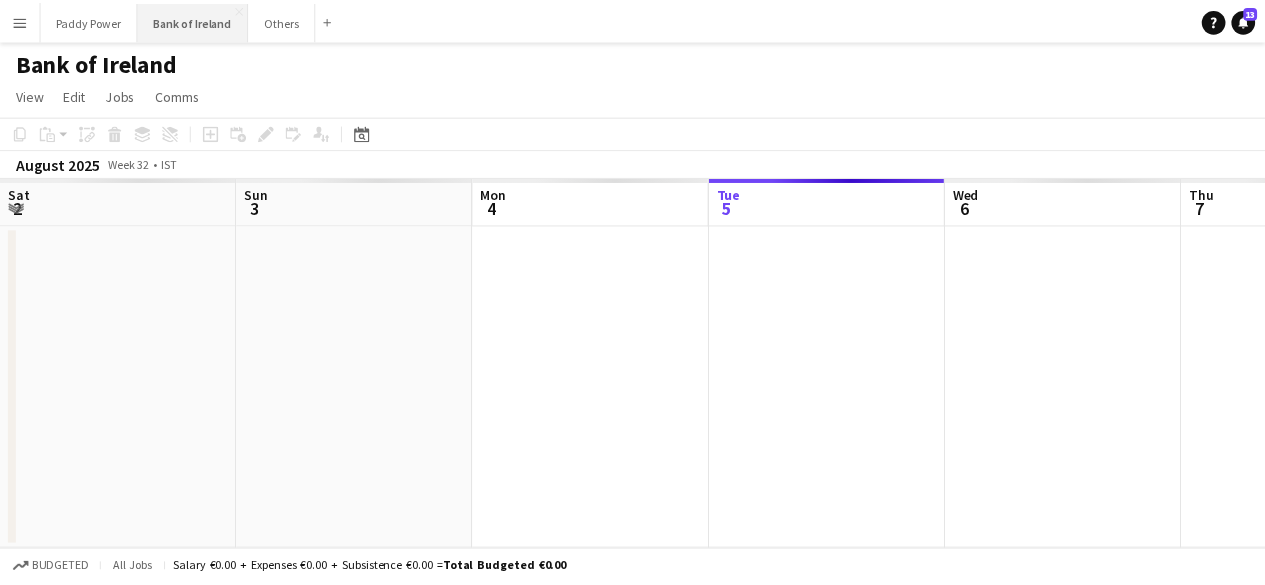 scroll, scrollTop: 0, scrollLeft: 478, axis: horizontal 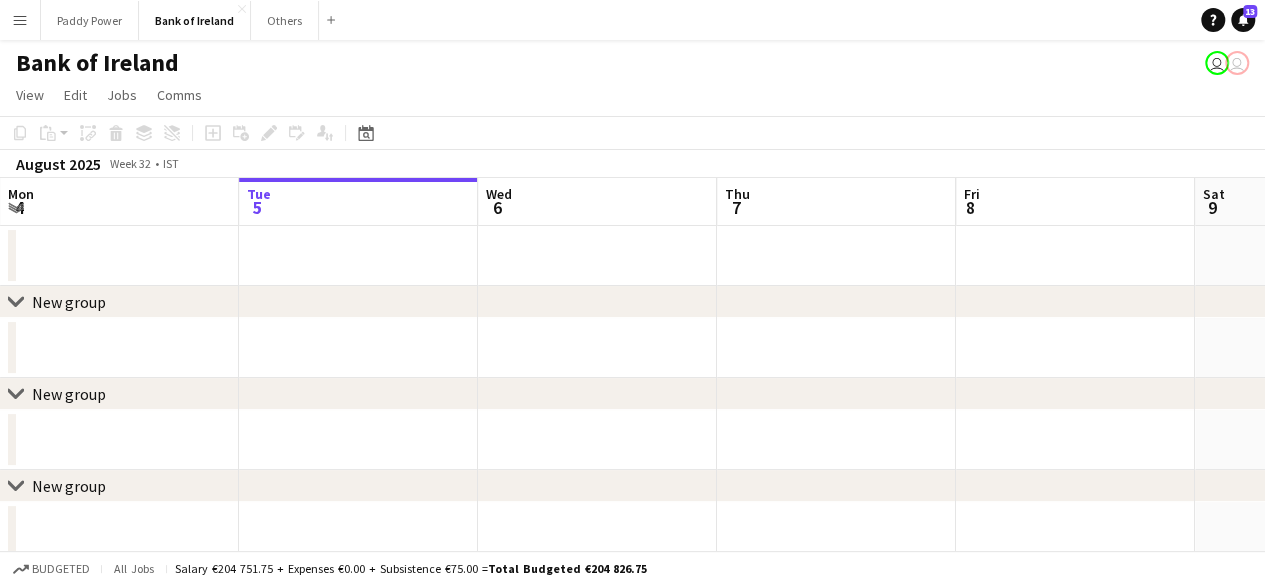 drag, startPoint x: 750, startPoint y: 296, endPoint x: 420, endPoint y: 278, distance: 330.49054 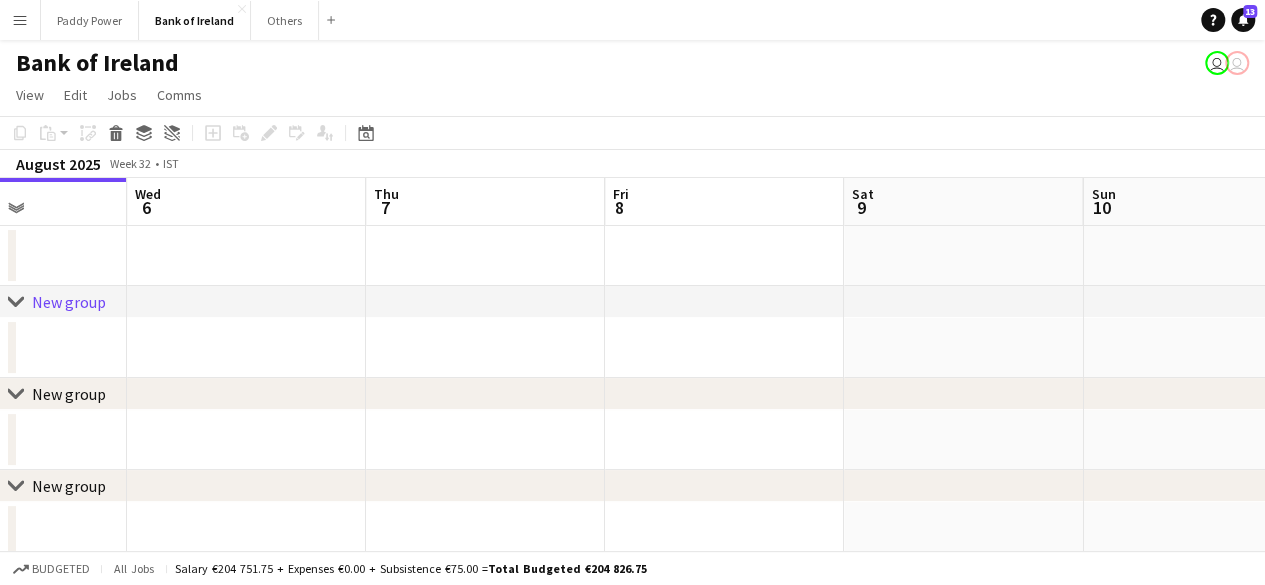 drag, startPoint x: 941, startPoint y: 352, endPoint x: 274, endPoint y: 362, distance: 667.07495 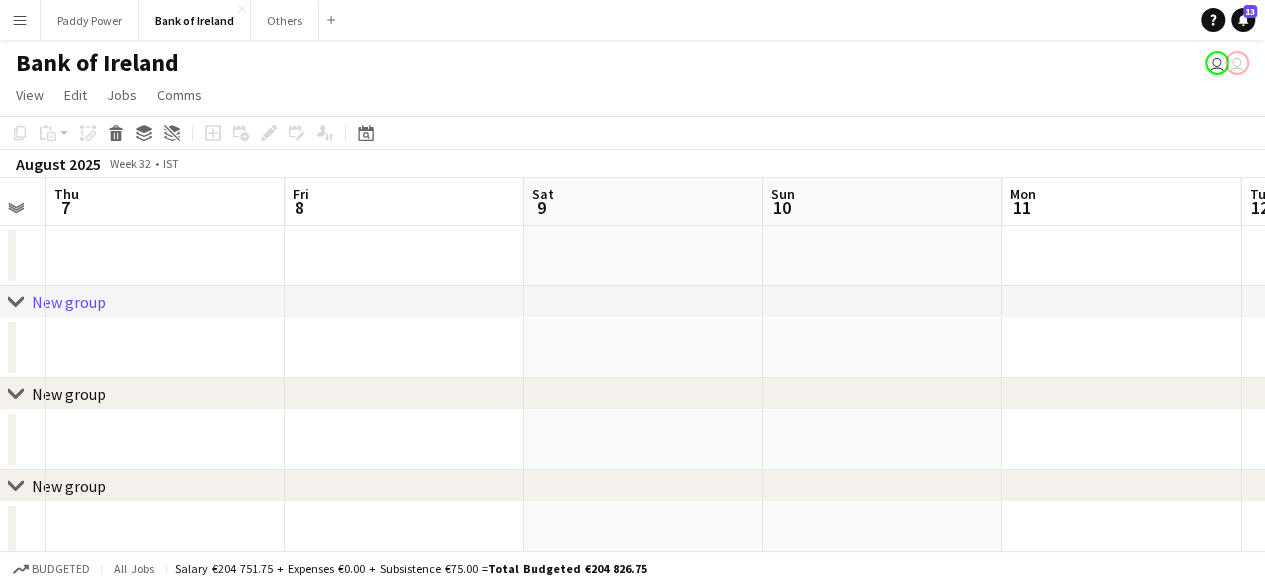 drag, startPoint x: 804, startPoint y: 334, endPoint x: 498, endPoint y: 335, distance: 306.00165 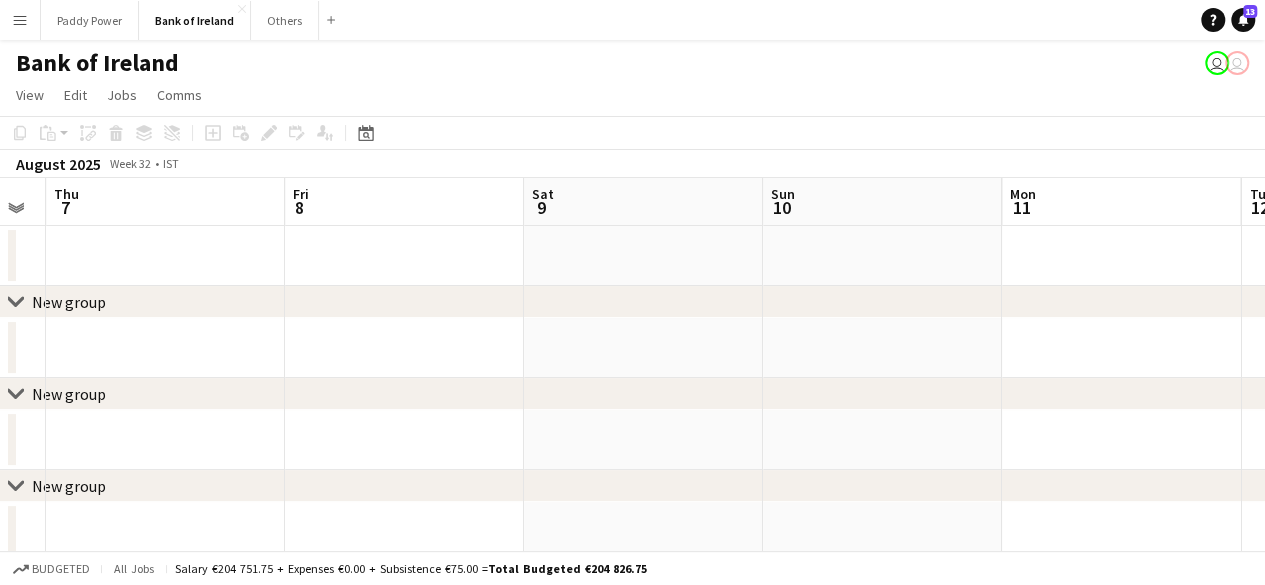 drag, startPoint x: 250, startPoint y: 354, endPoint x: 128, endPoint y: 353, distance: 122.0041 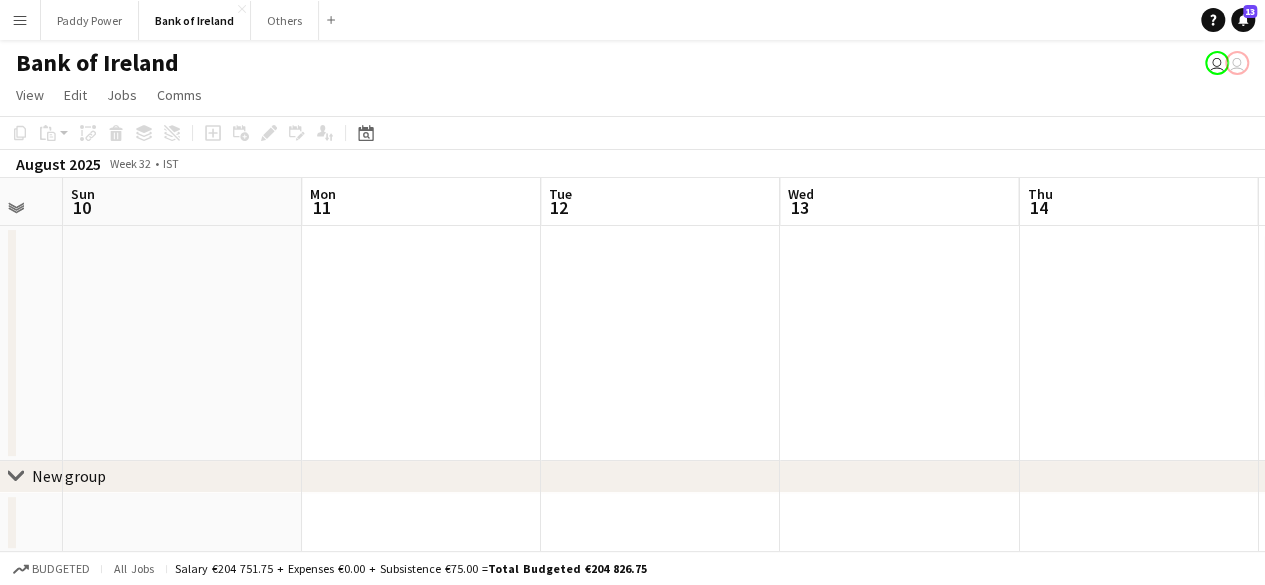 drag, startPoint x: 958, startPoint y: 251, endPoint x: 318, endPoint y: 322, distance: 643.9262 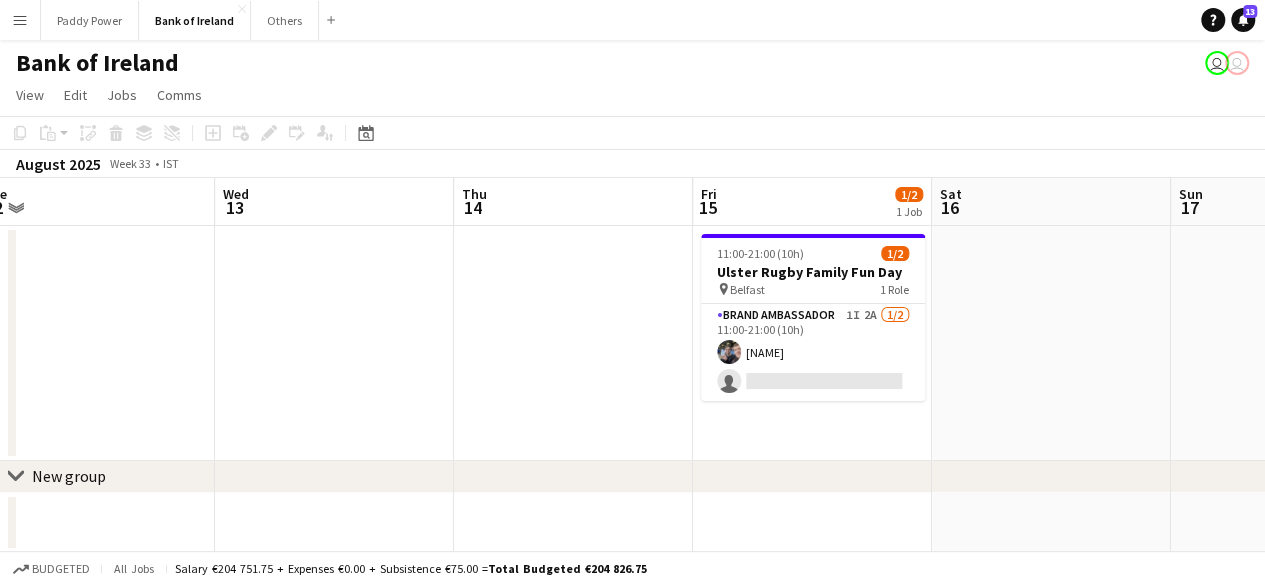 drag, startPoint x: 1026, startPoint y: 312, endPoint x: 582, endPoint y: 306, distance: 444.04053 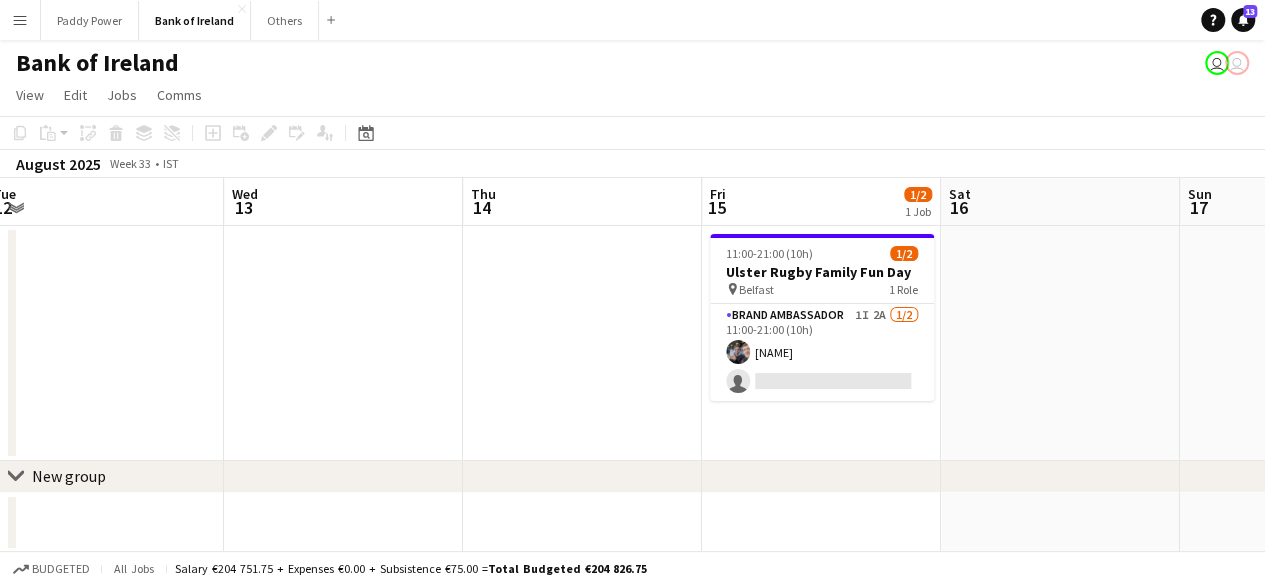 scroll, scrollTop: 0, scrollLeft: 504, axis: horizontal 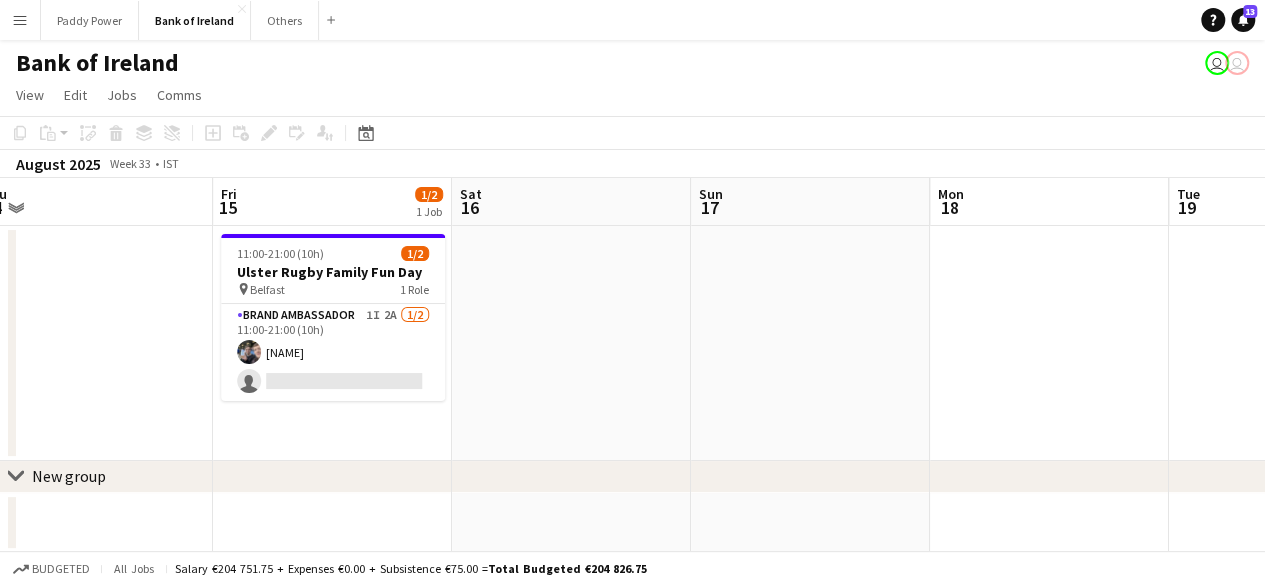 drag, startPoint x: 1114, startPoint y: 327, endPoint x: 645, endPoint y: 327, distance: 469 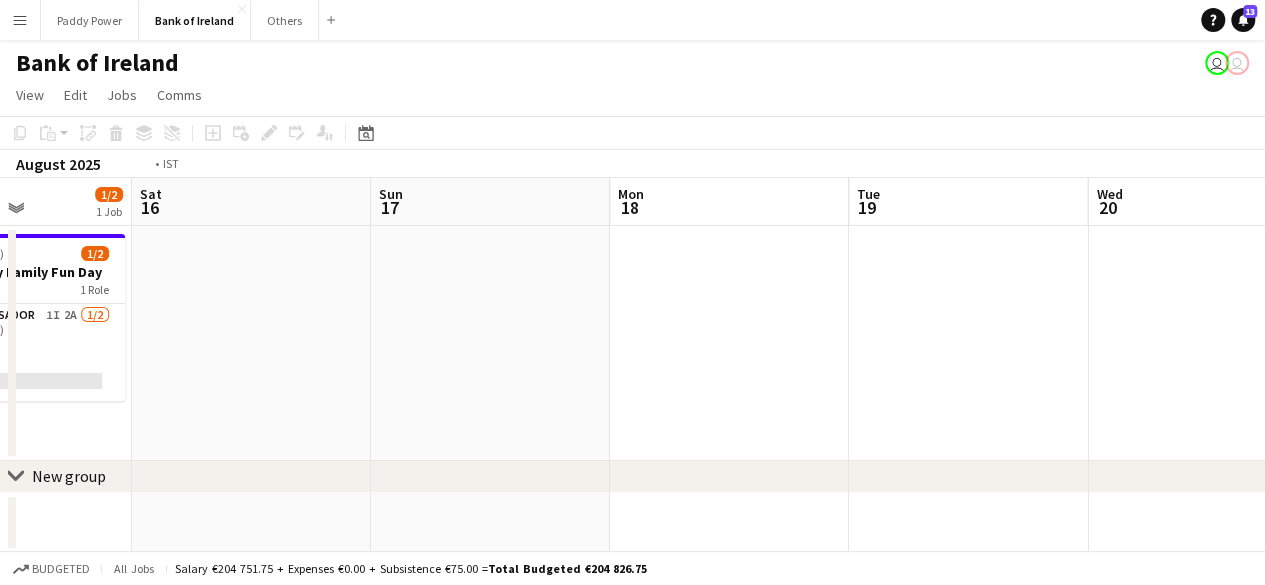 drag, startPoint x: 984, startPoint y: 321, endPoint x: 50, endPoint y: 372, distance: 935.39136 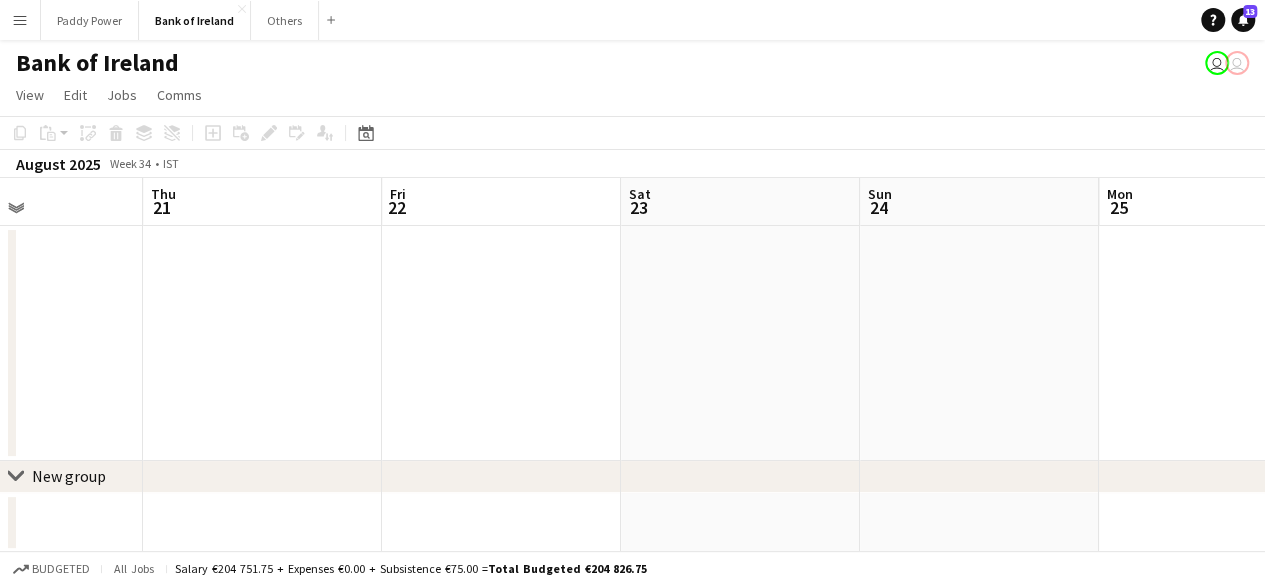 drag, startPoint x: 988, startPoint y: 256, endPoint x: 574, endPoint y: 323, distance: 419.38644 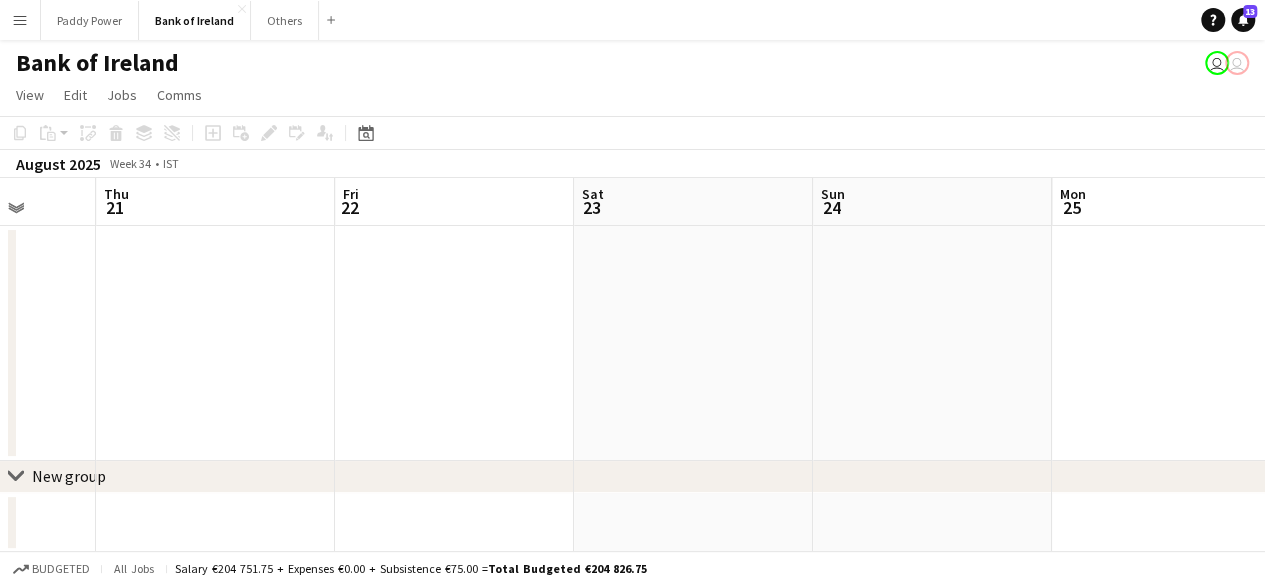 drag, startPoint x: 998, startPoint y: 307, endPoint x: 65, endPoint y: 333, distance: 933.3622 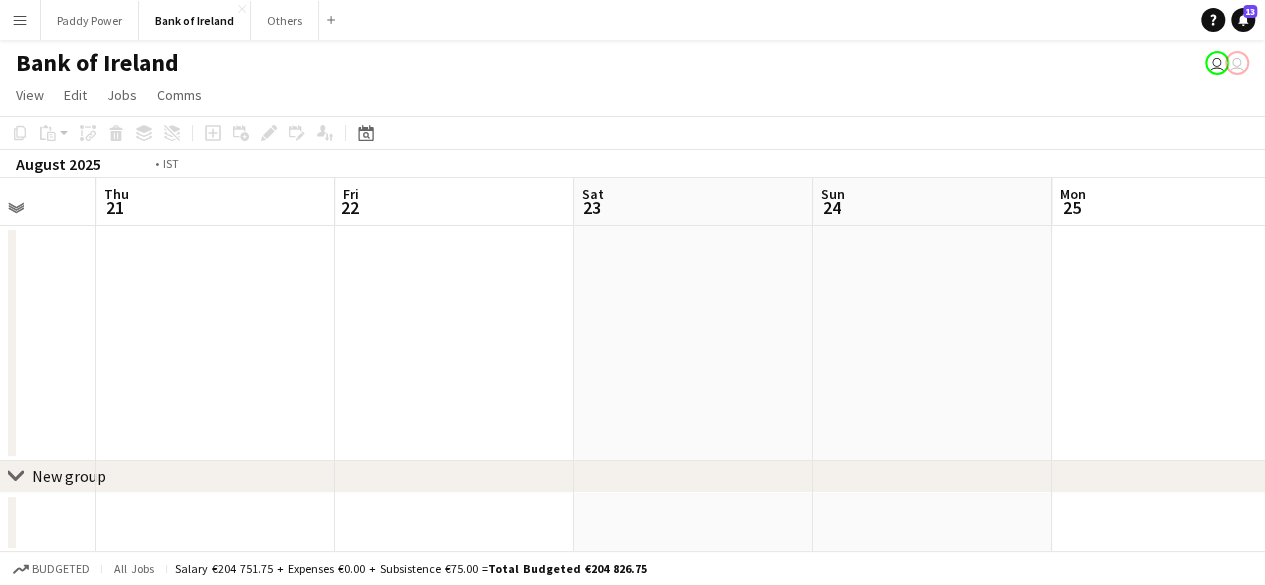scroll, scrollTop: 0, scrollLeft: 780, axis: horizontal 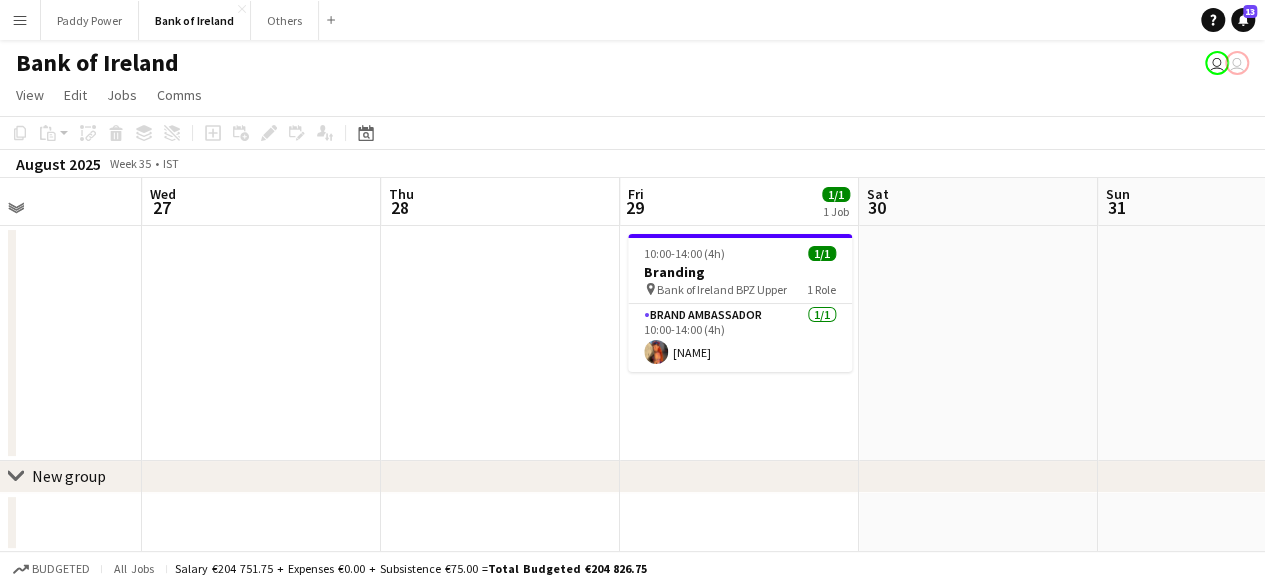 drag, startPoint x: 792, startPoint y: 305, endPoint x: 261, endPoint y: 305, distance: 531 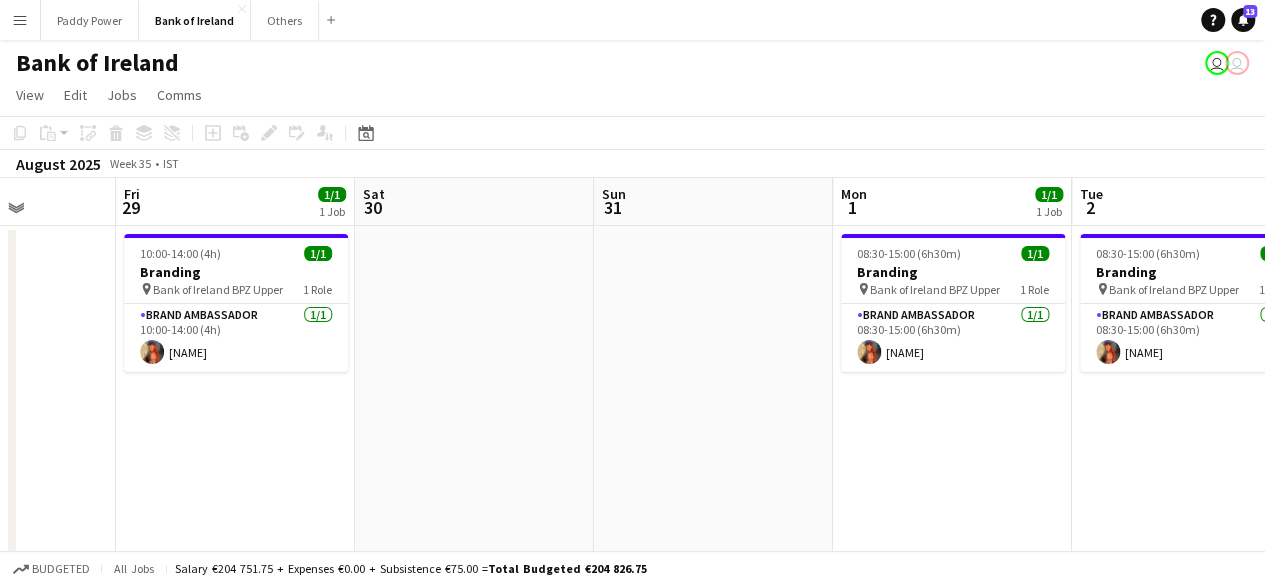 drag, startPoint x: 1214, startPoint y: 313, endPoint x: 378, endPoint y: 333, distance: 836.2392 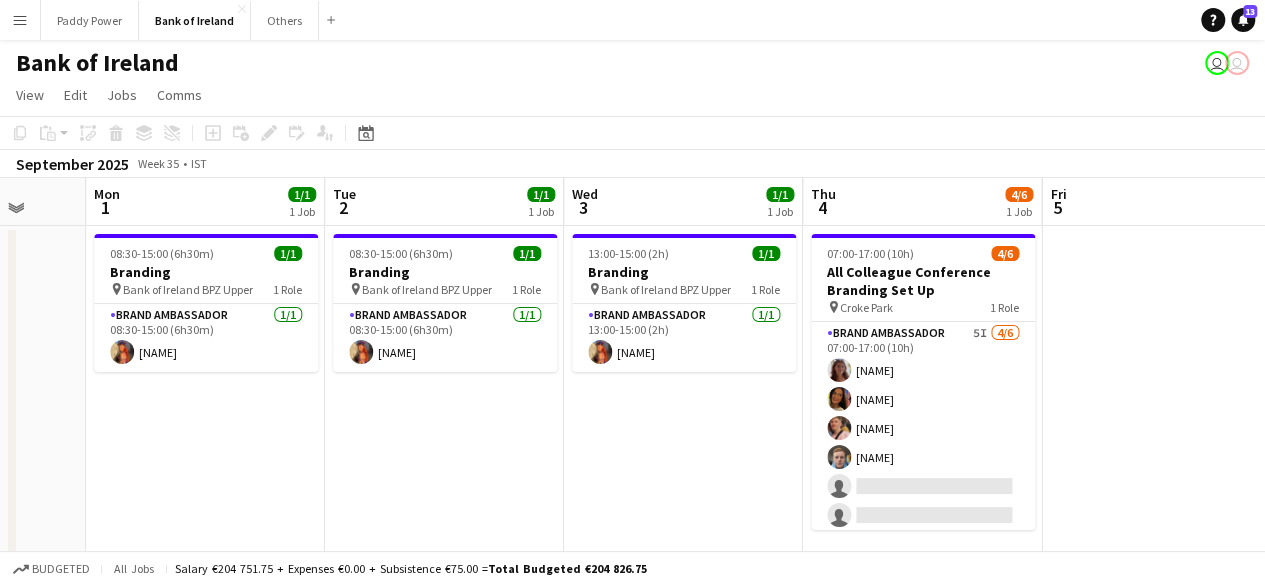 drag, startPoint x: 989, startPoint y: 427, endPoint x: 716, endPoint y: 427, distance: 273 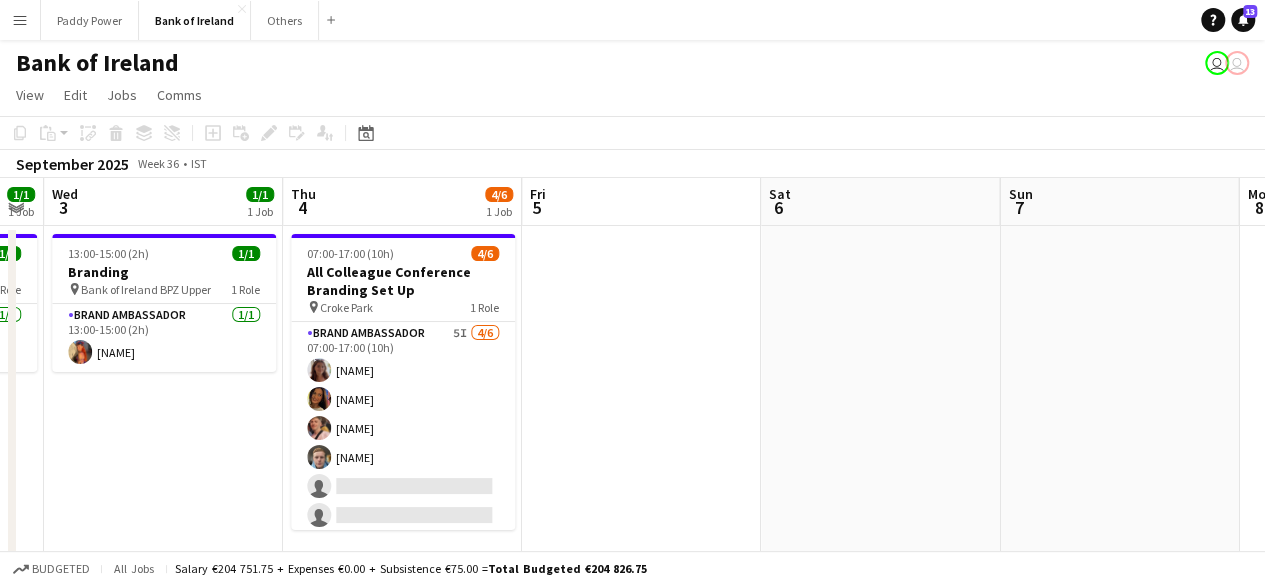 scroll, scrollTop: 0, scrollLeft: 488, axis: horizontal 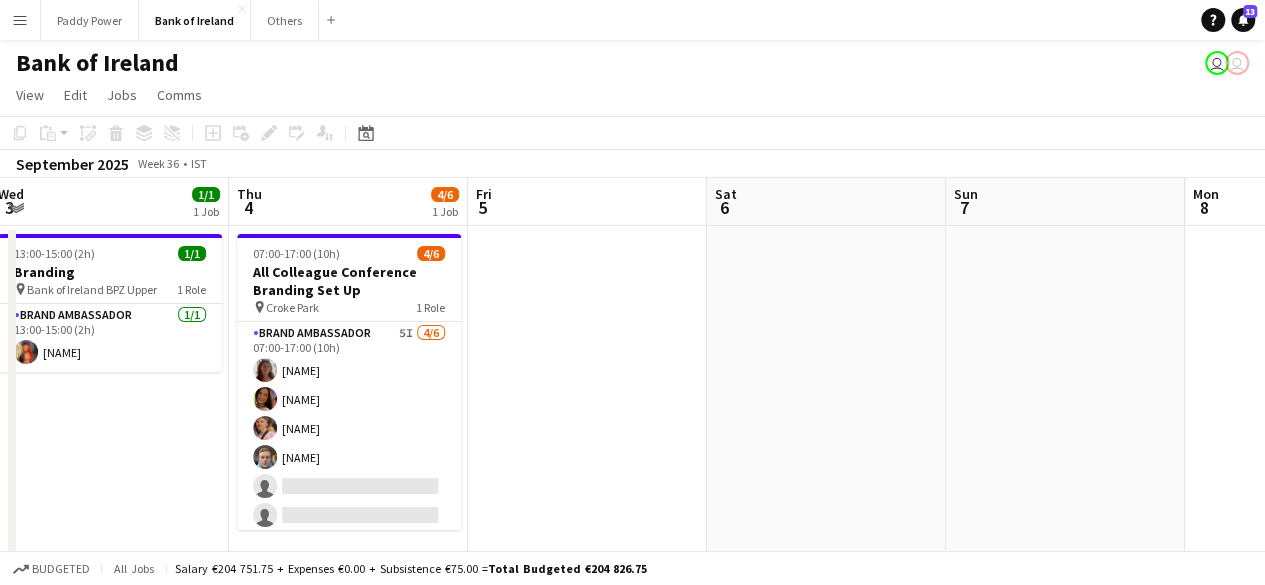 drag, startPoint x: 1094, startPoint y: 431, endPoint x: 532, endPoint y: 480, distance: 564.1321 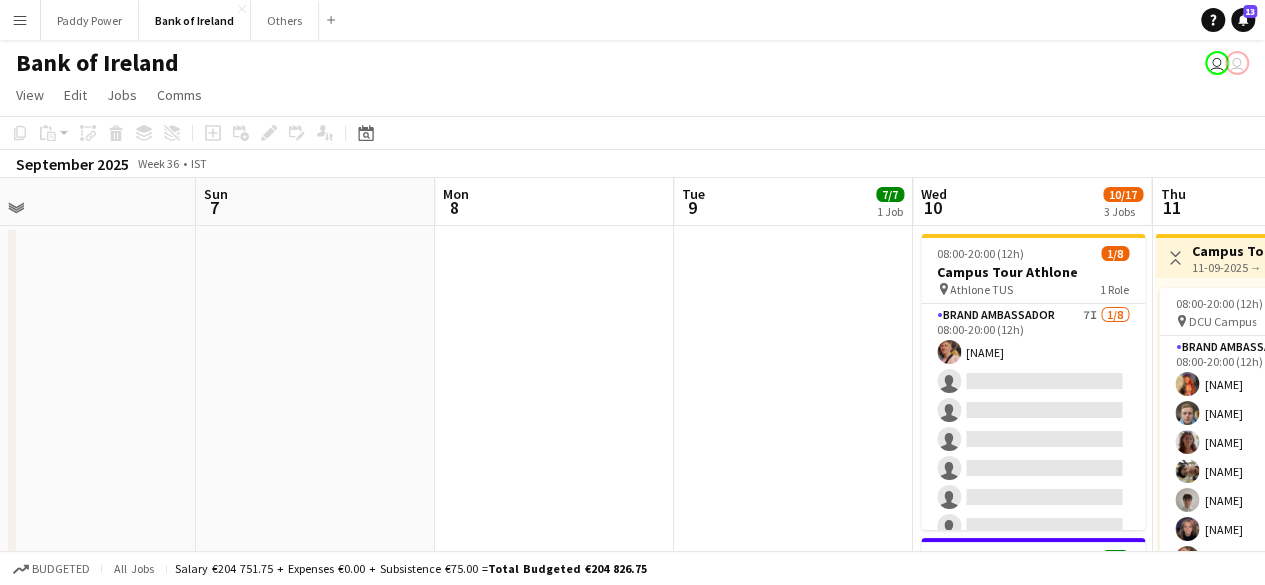 drag, startPoint x: 962, startPoint y: 429, endPoint x: 297, endPoint y: 475, distance: 666.58905 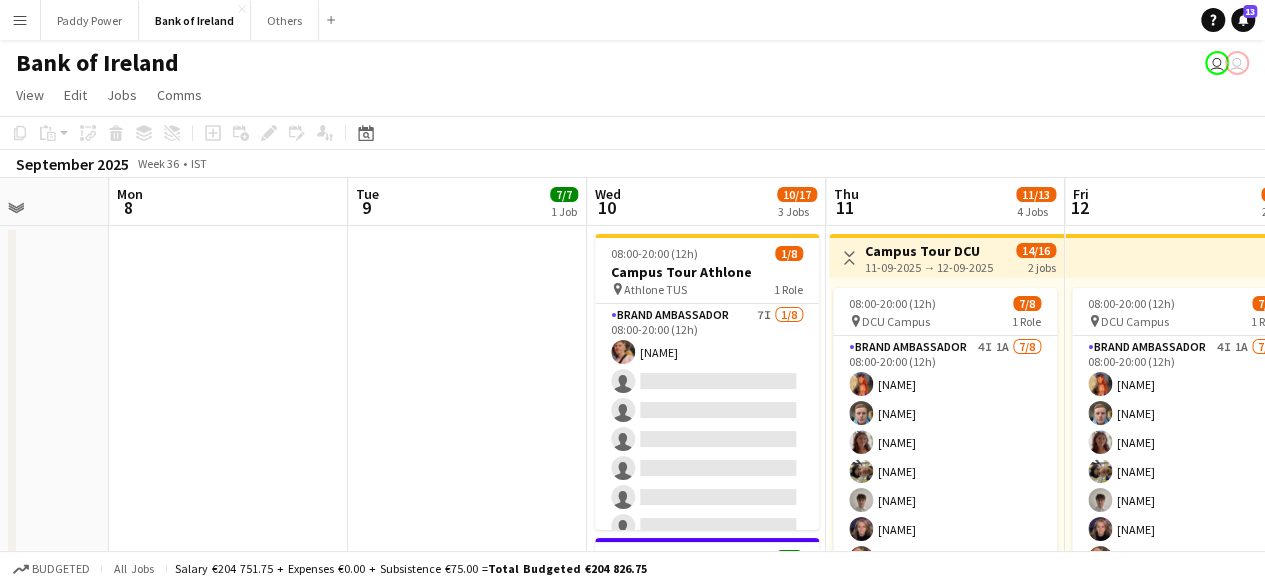 scroll, scrollTop: 0, scrollLeft: 636, axis: horizontal 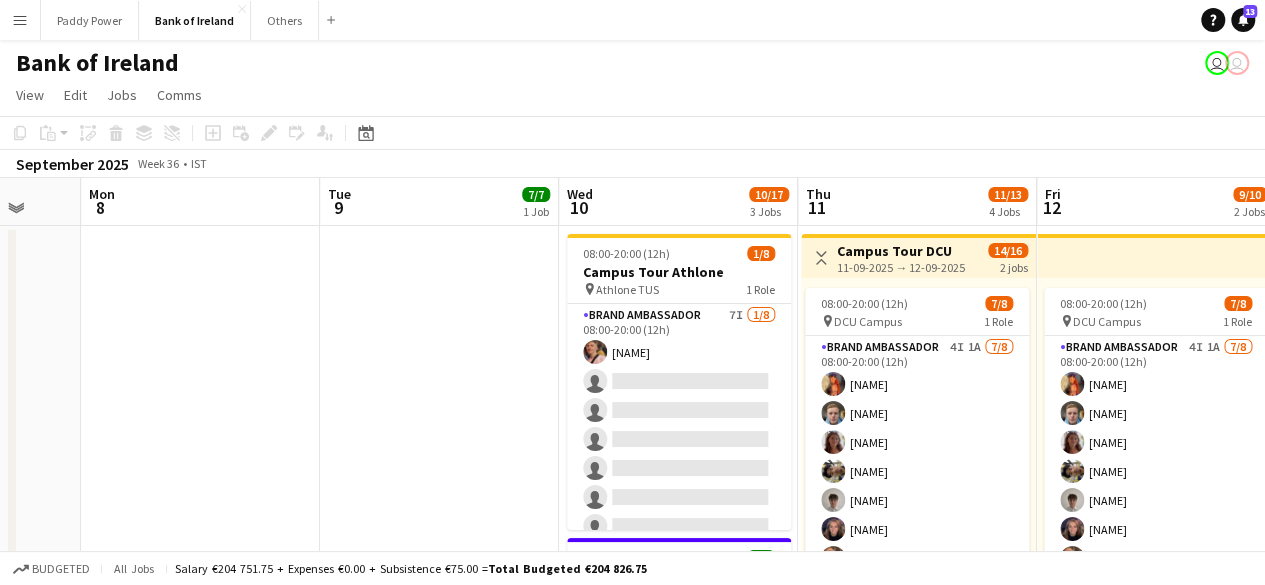 drag, startPoint x: 773, startPoint y: 317, endPoint x: 430, endPoint y: 349, distance: 344.48947 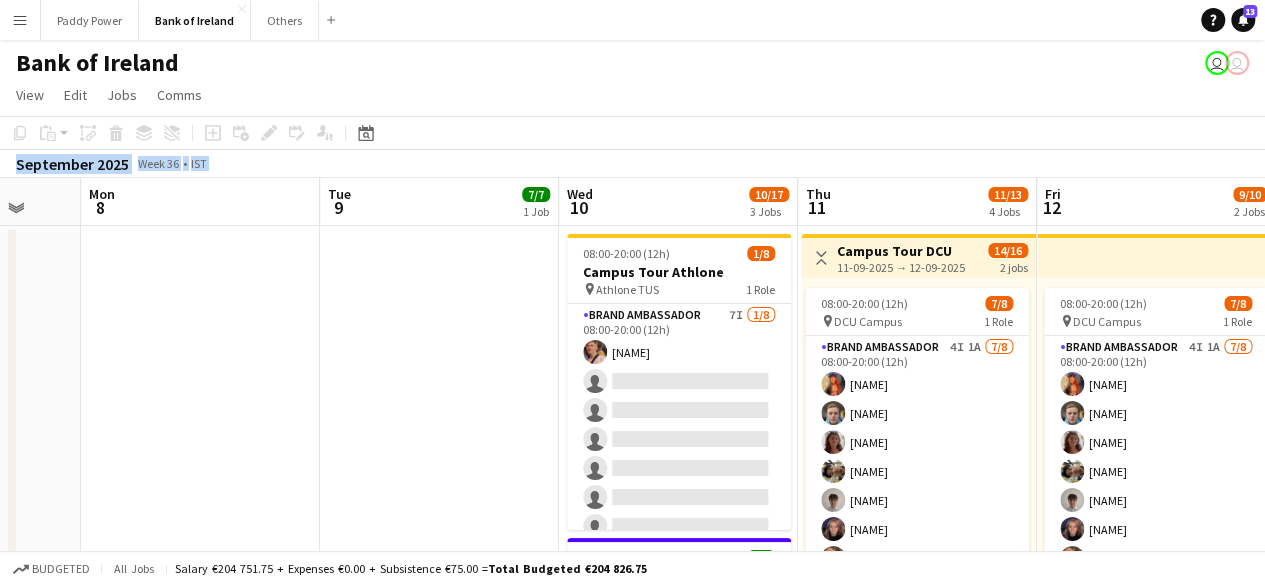 drag, startPoint x: 1016, startPoint y: 133, endPoint x: 698, endPoint y: 195, distance: 323.98764 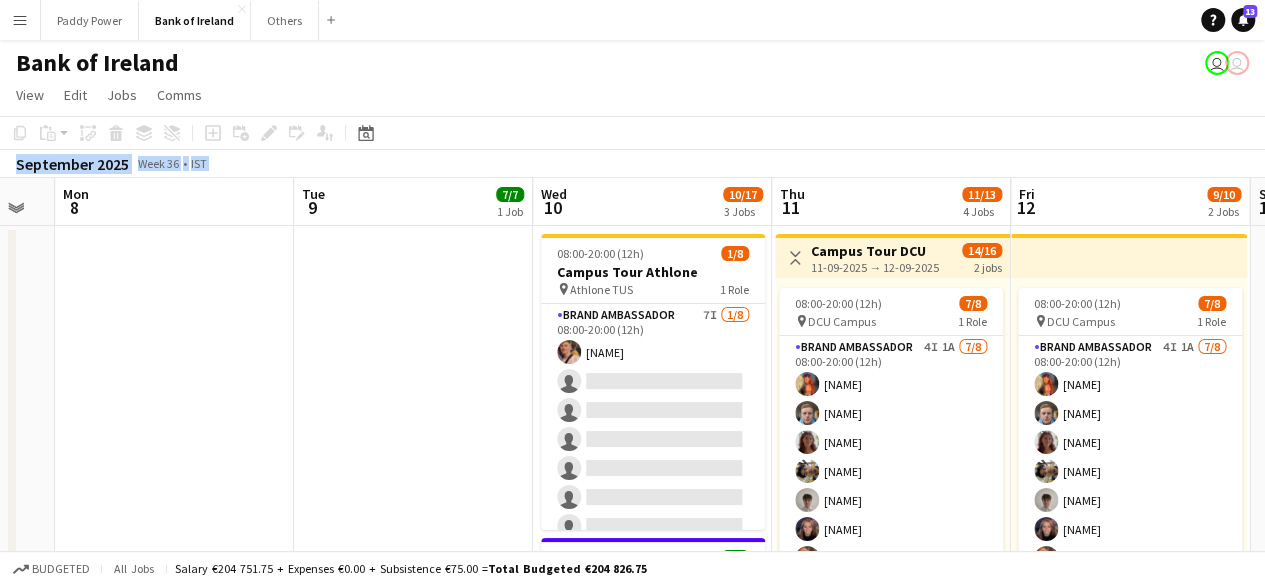 scroll, scrollTop: 0, scrollLeft: 666, axis: horizontal 